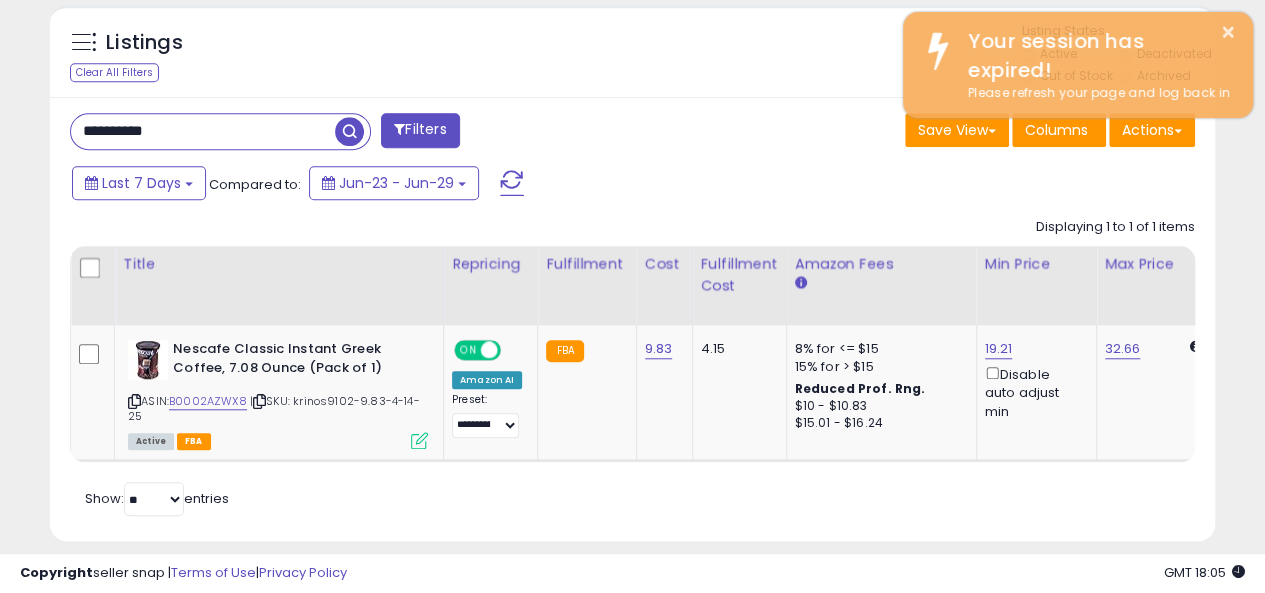scroll, scrollTop: 725, scrollLeft: 0, axis: vertical 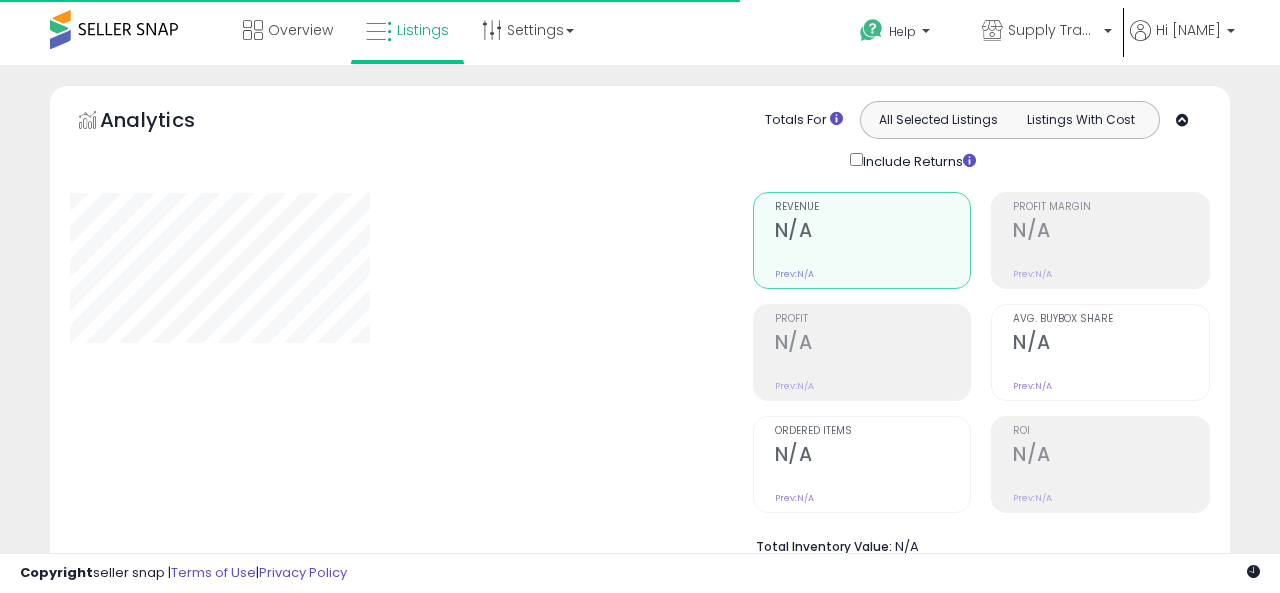 type on "**********" 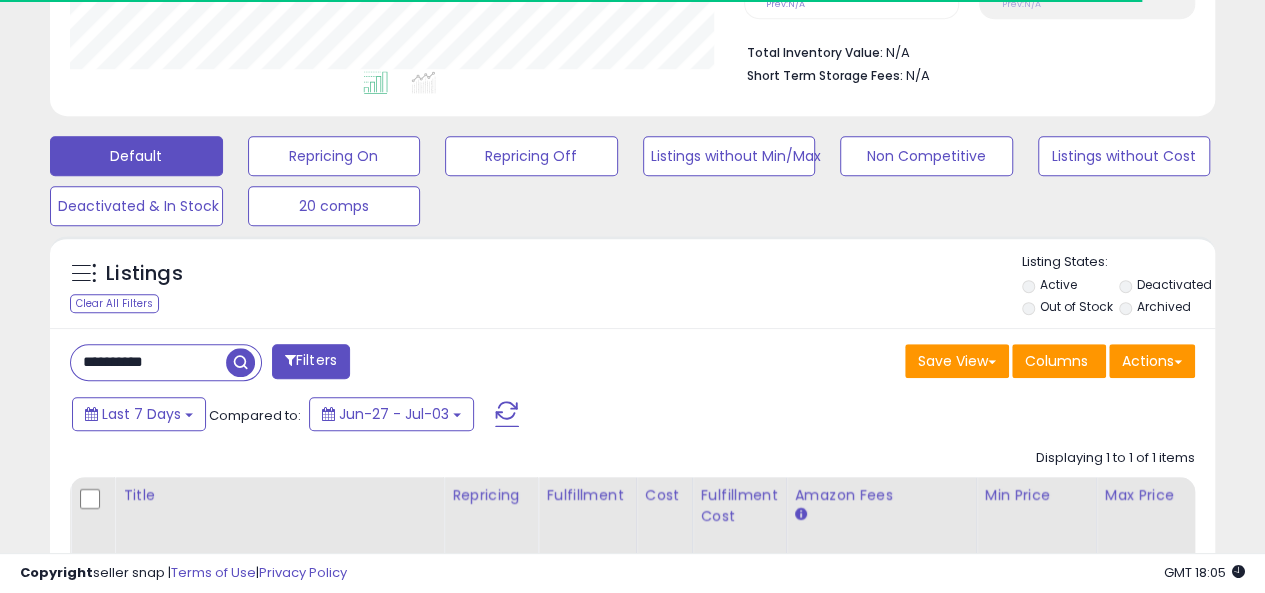 scroll, scrollTop: 600, scrollLeft: 0, axis: vertical 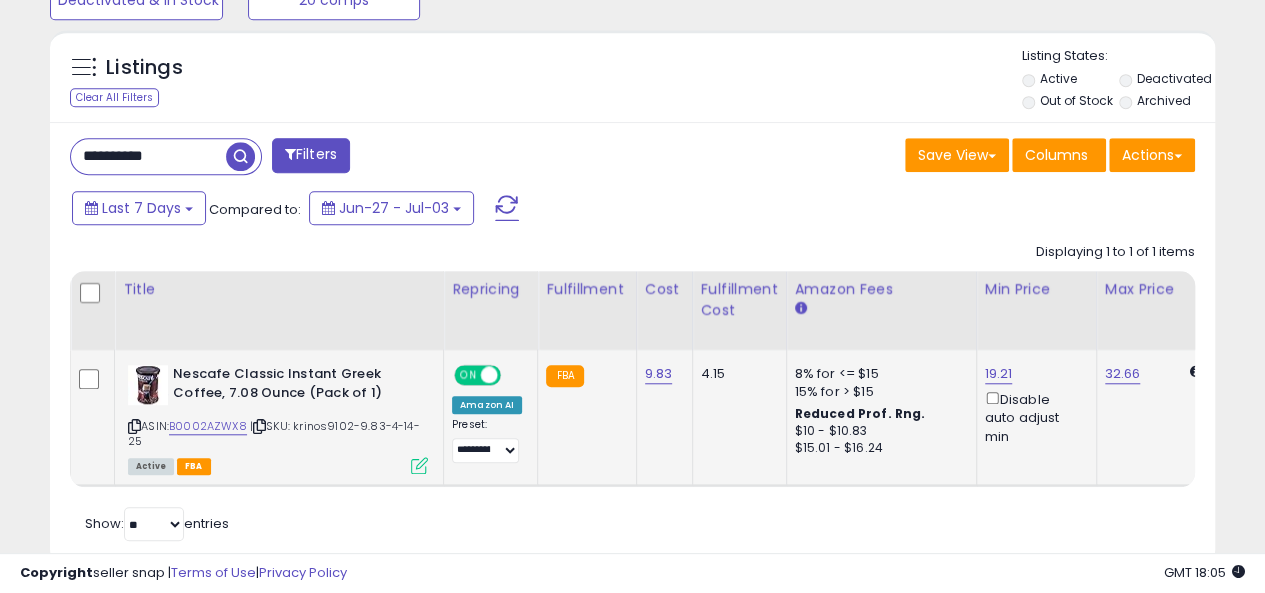 click at bounding box center [419, 465] 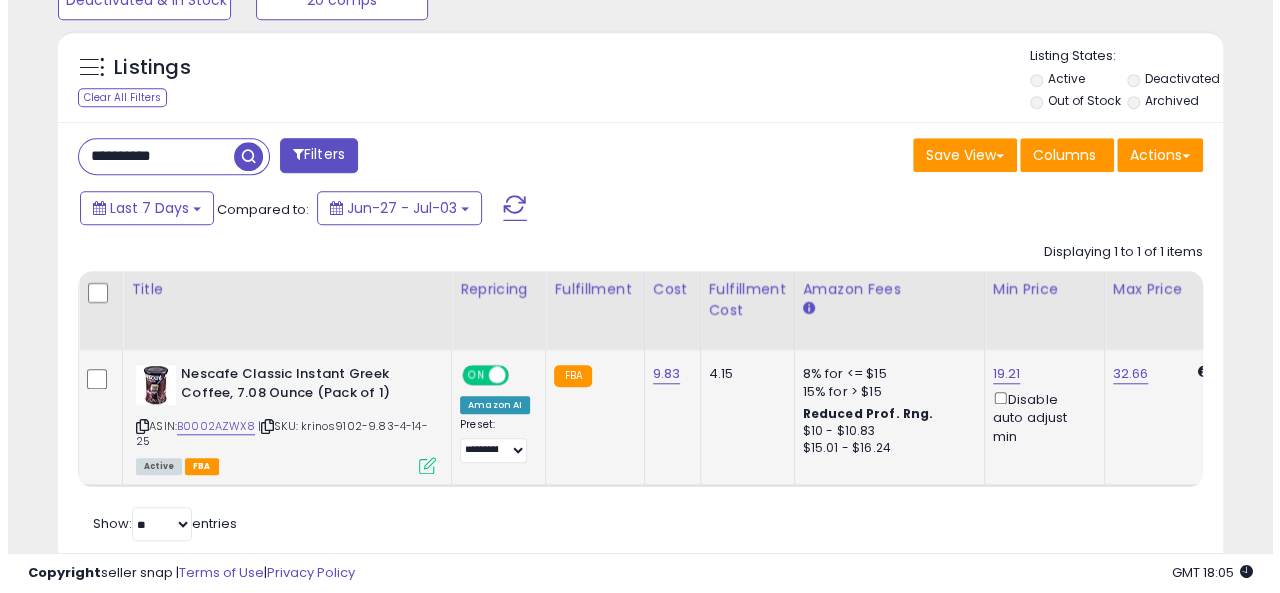 scroll, scrollTop: 999590, scrollLeft: 999317, axis: both 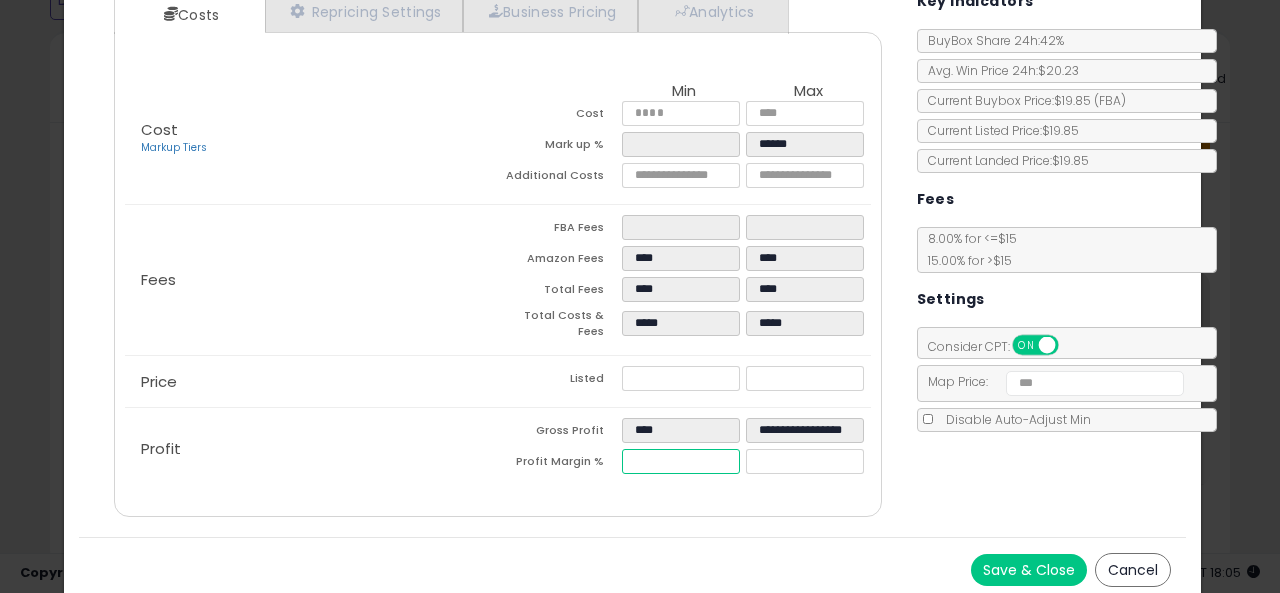 drag, startPoint x: 670, startPoint y: 454, endPoint x: 568, endPoint y: 439, distance: 103.09704 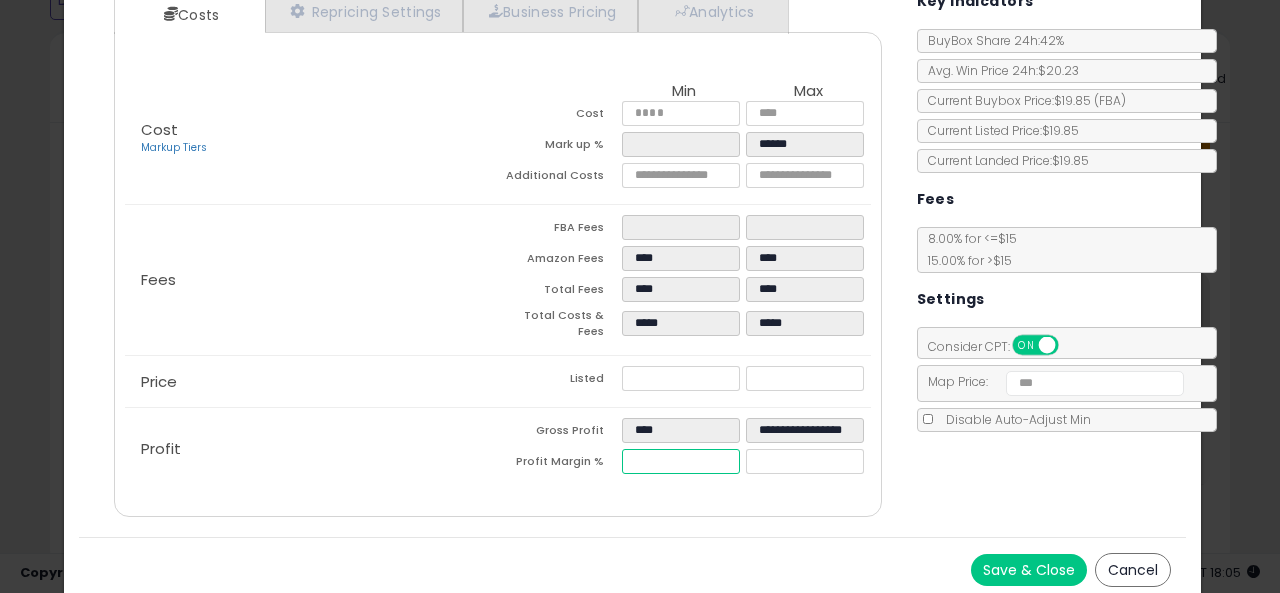 type on "**" 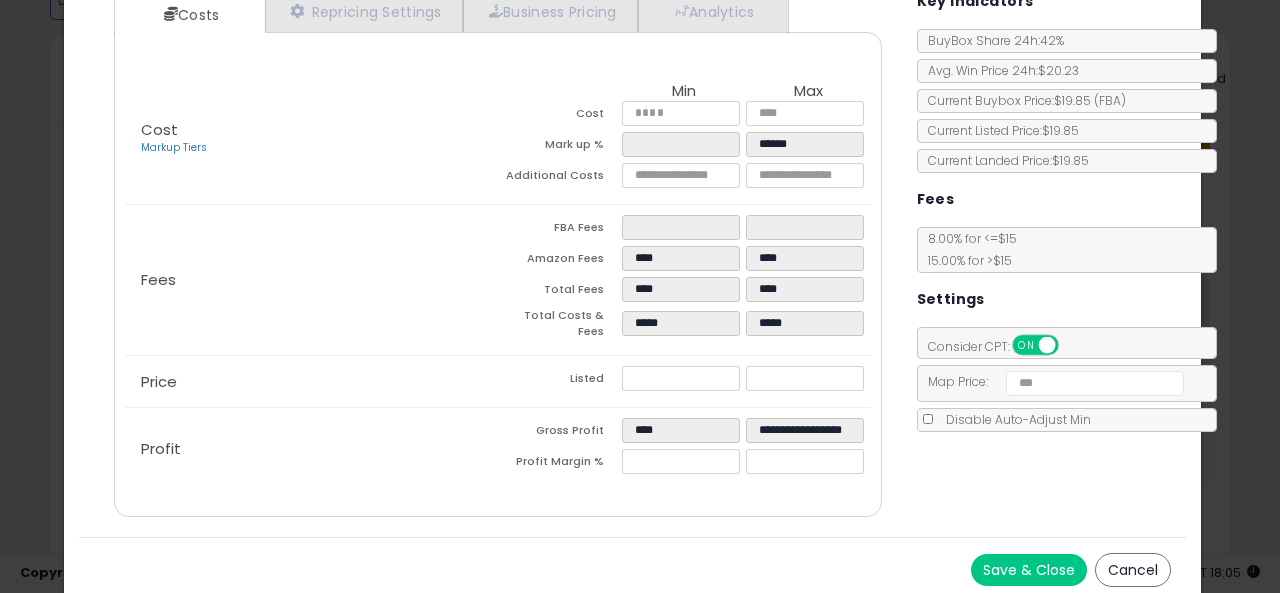 type on "*****" 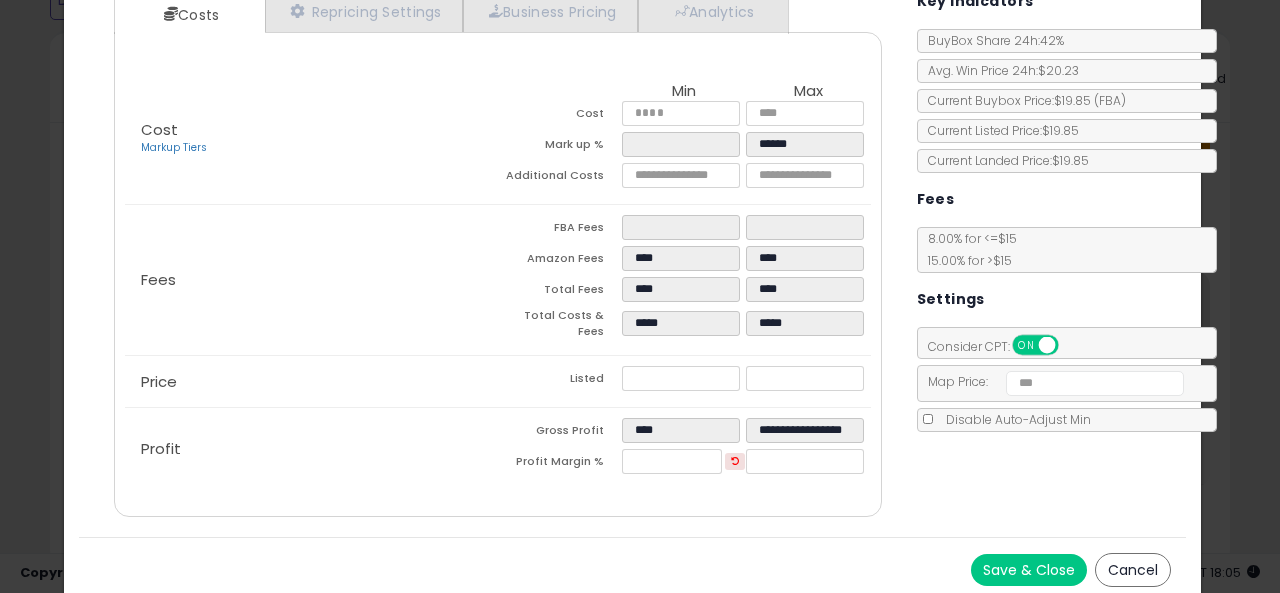 click on "Save & Close" at bounding box center (1029, 570) 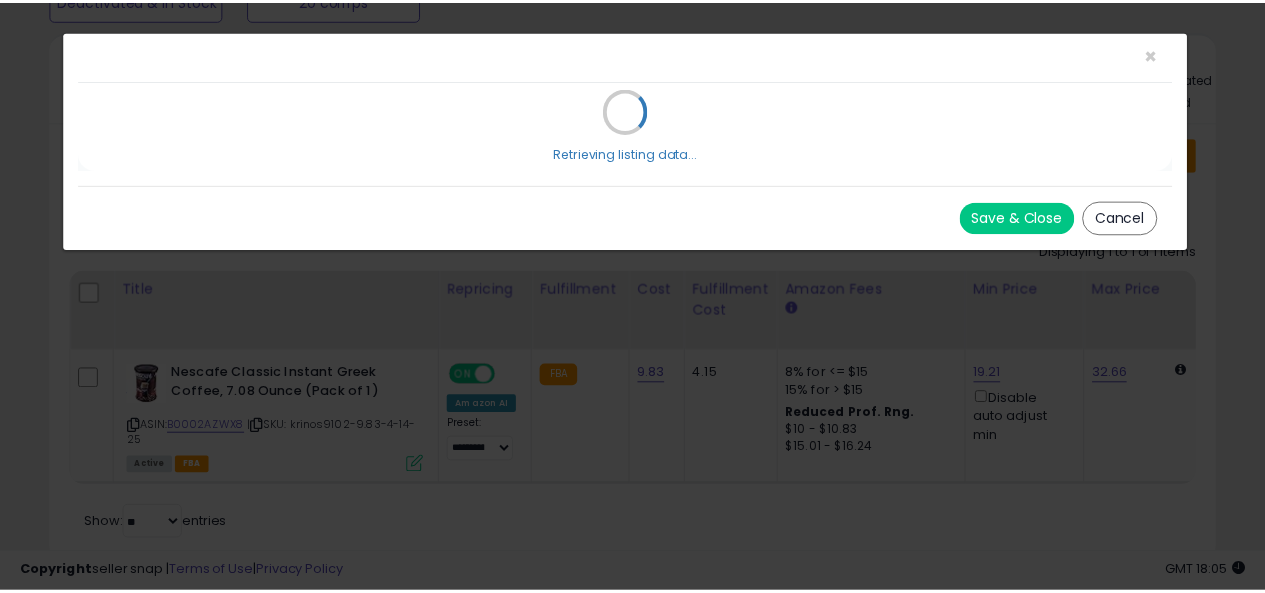 scroll, scrollTop: 0, scrollLeft: 0, axis: both 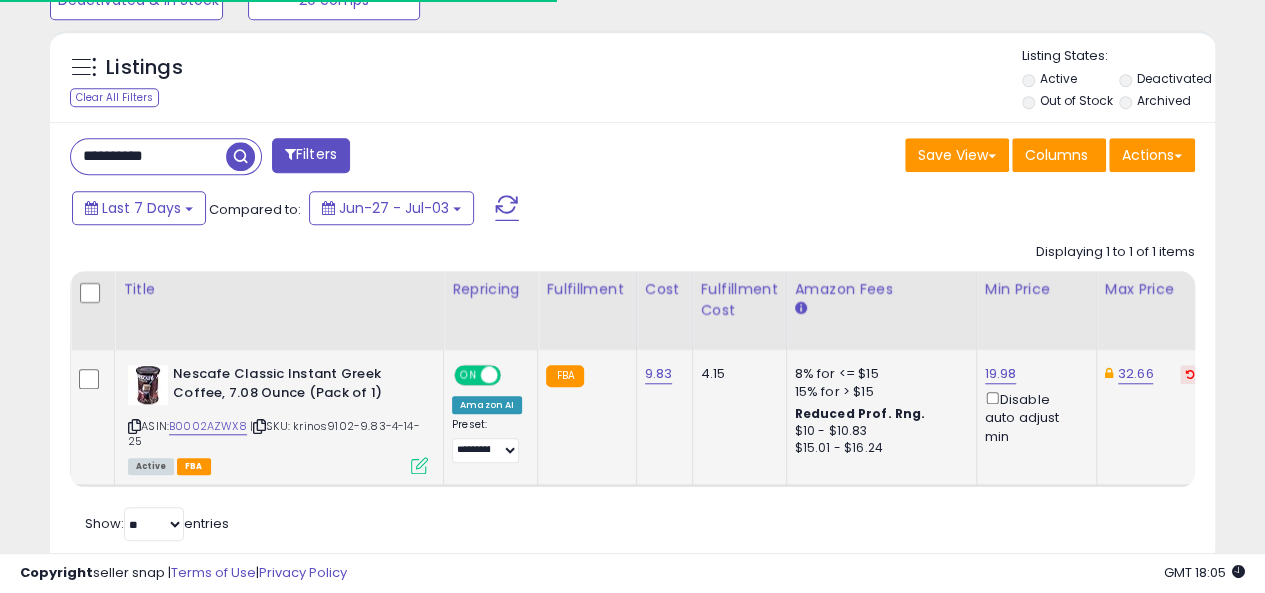 click at bounding box center (419, 465) 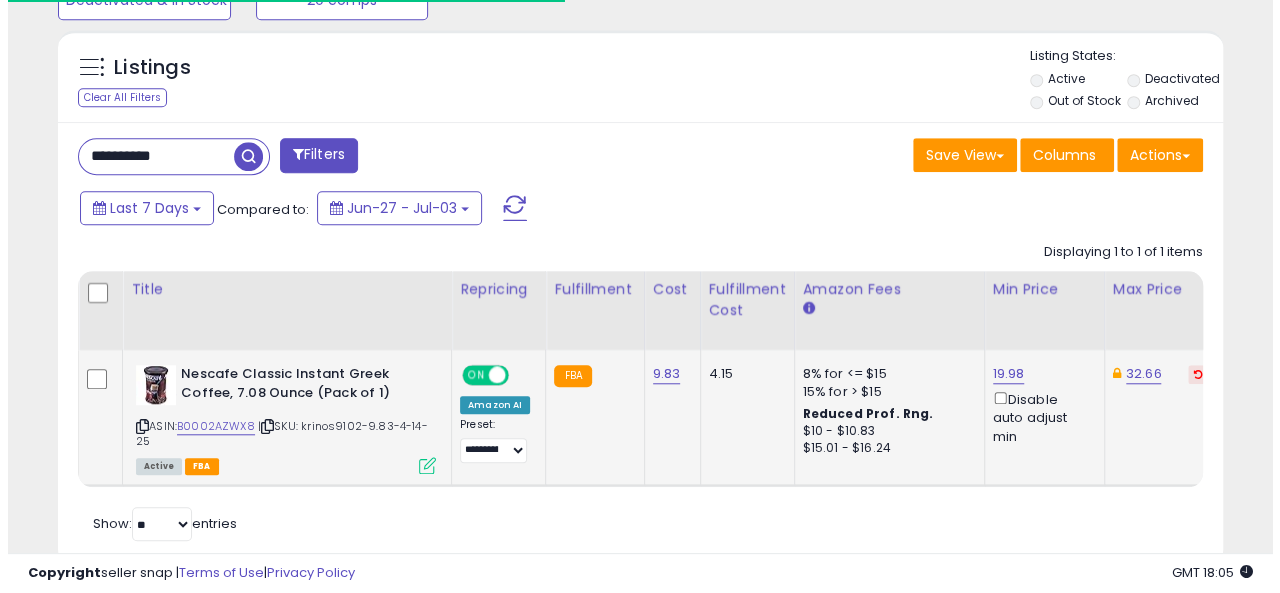 scroll, scrollTop: 999590, scrollLeft: 999317, axis: both 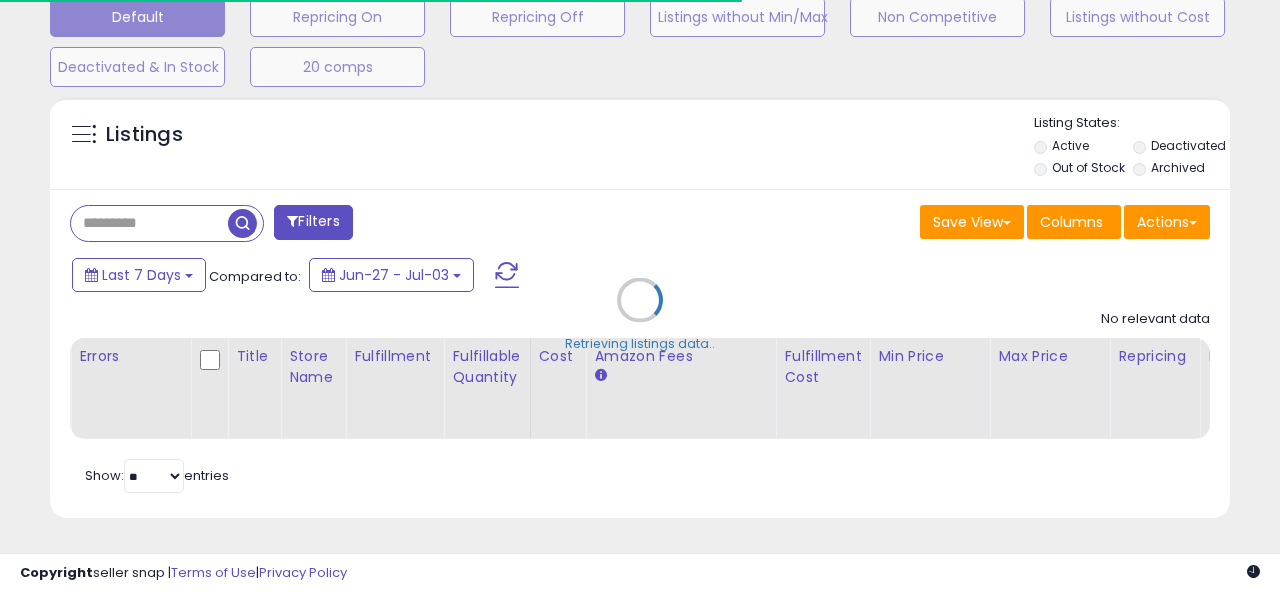 type on "**********" 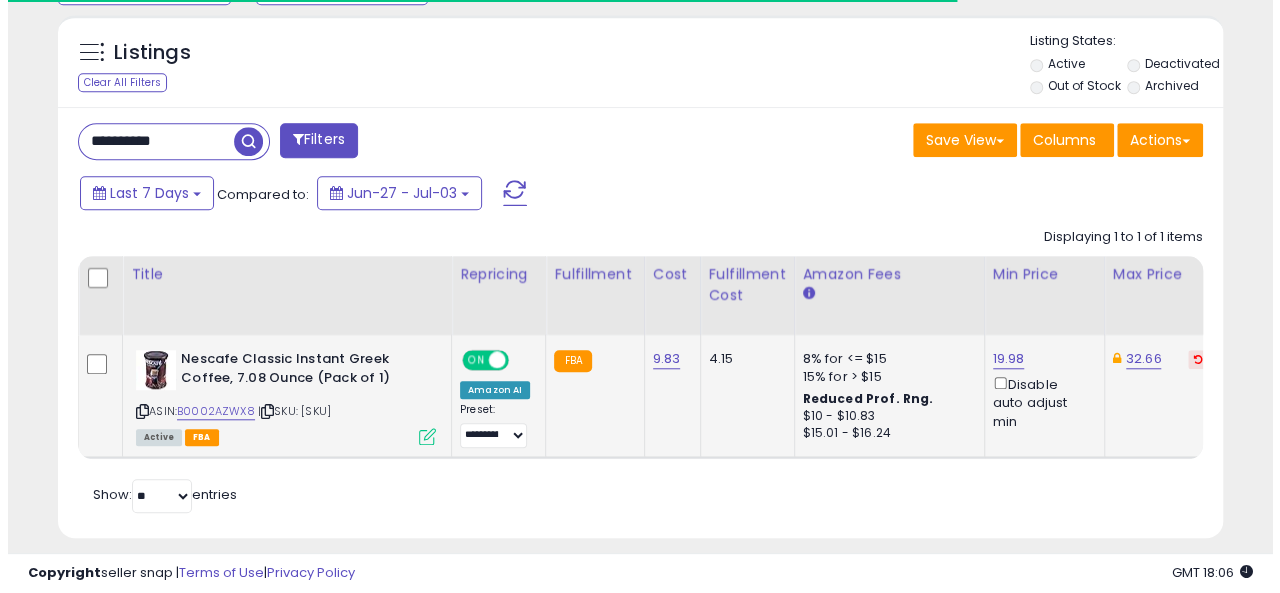scroll, scrollTop: 746, scrollLeft: 0, axis: vertical 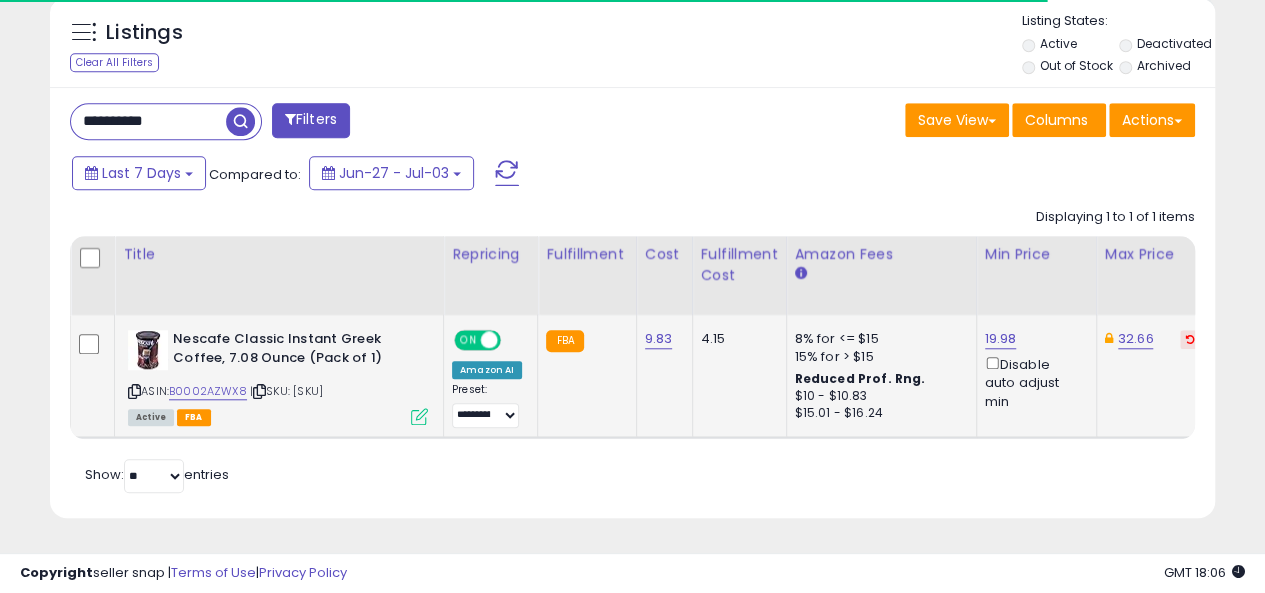 click at bounding box center [419, 416] 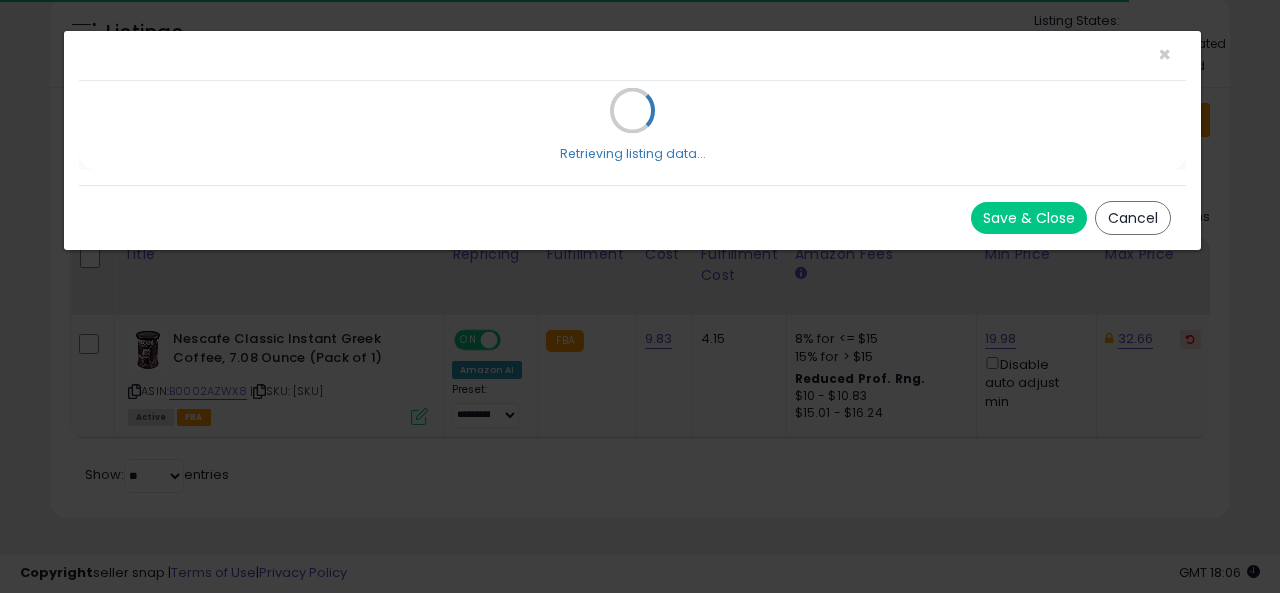 scroll, scrollTop: 999590, scrollLeft: 999317, axis: both 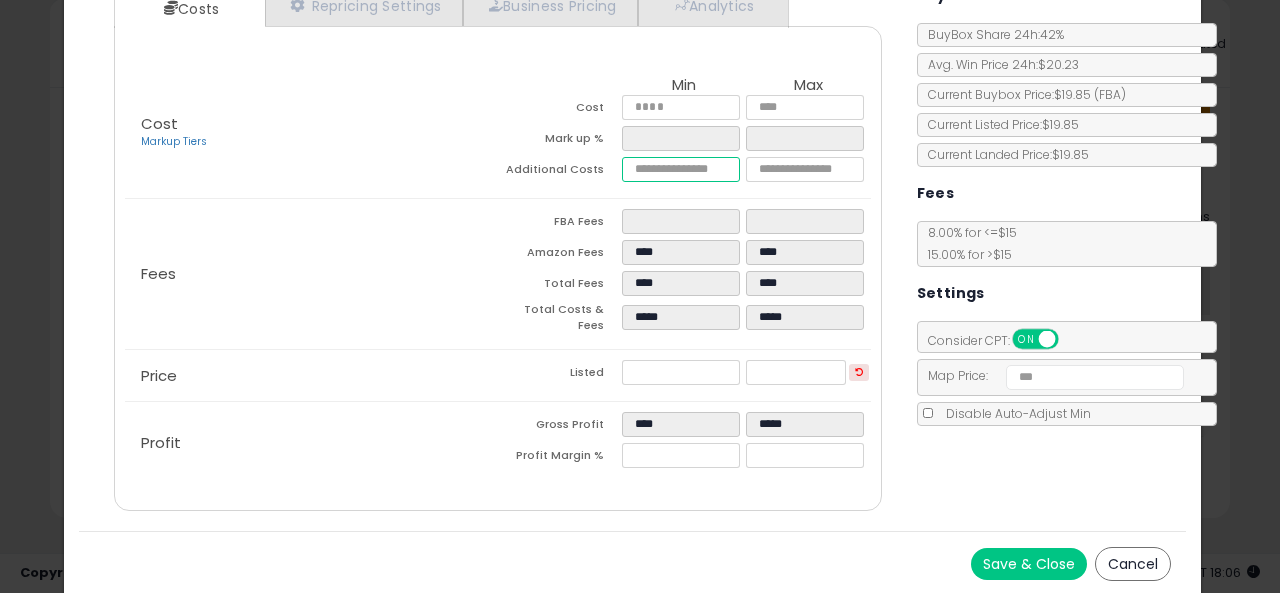 drag, startPoint x: 654, startPoint y: 173, endPoint x: 636, endPoint y: 175, distance: 18.110771 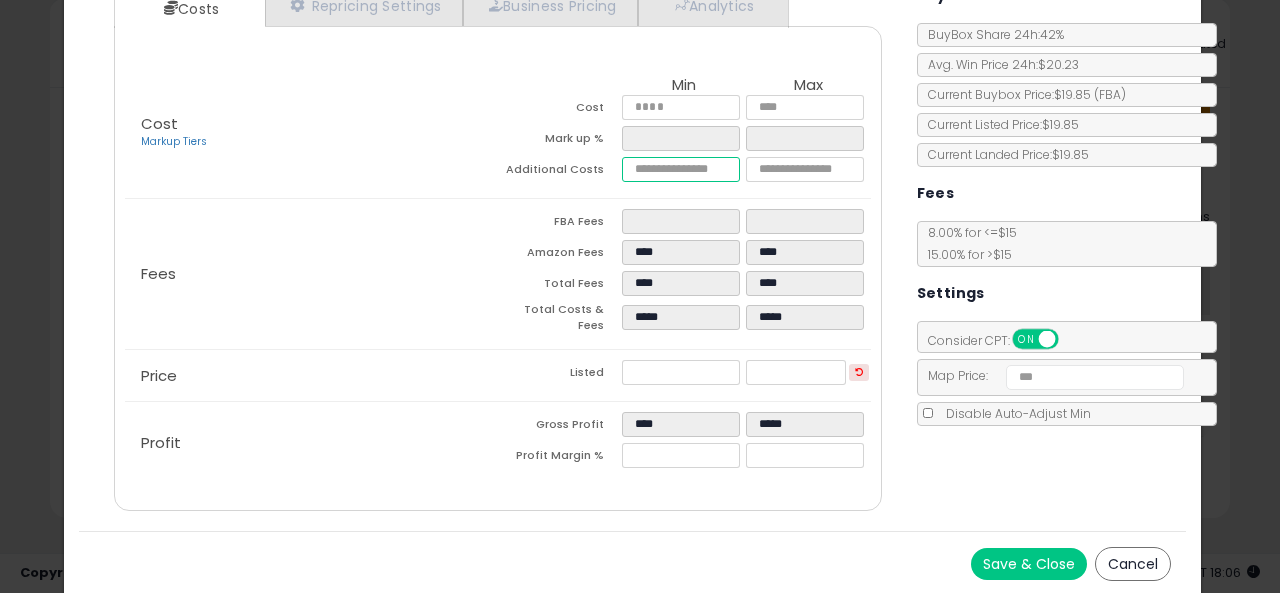 type on "***" 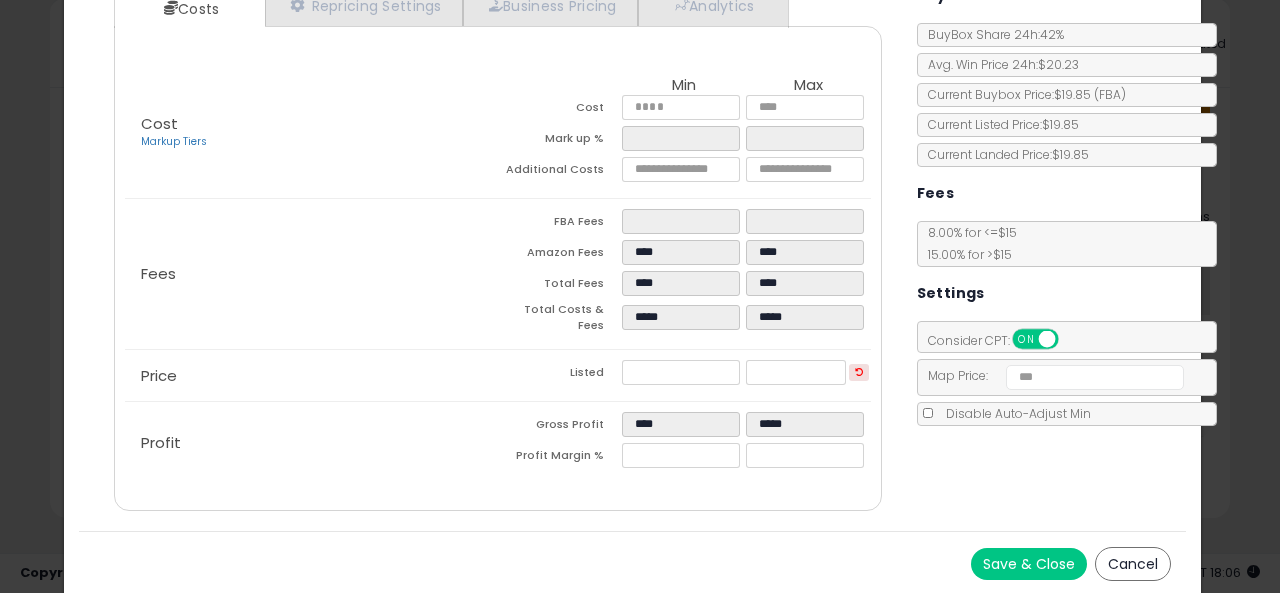 type on "******" 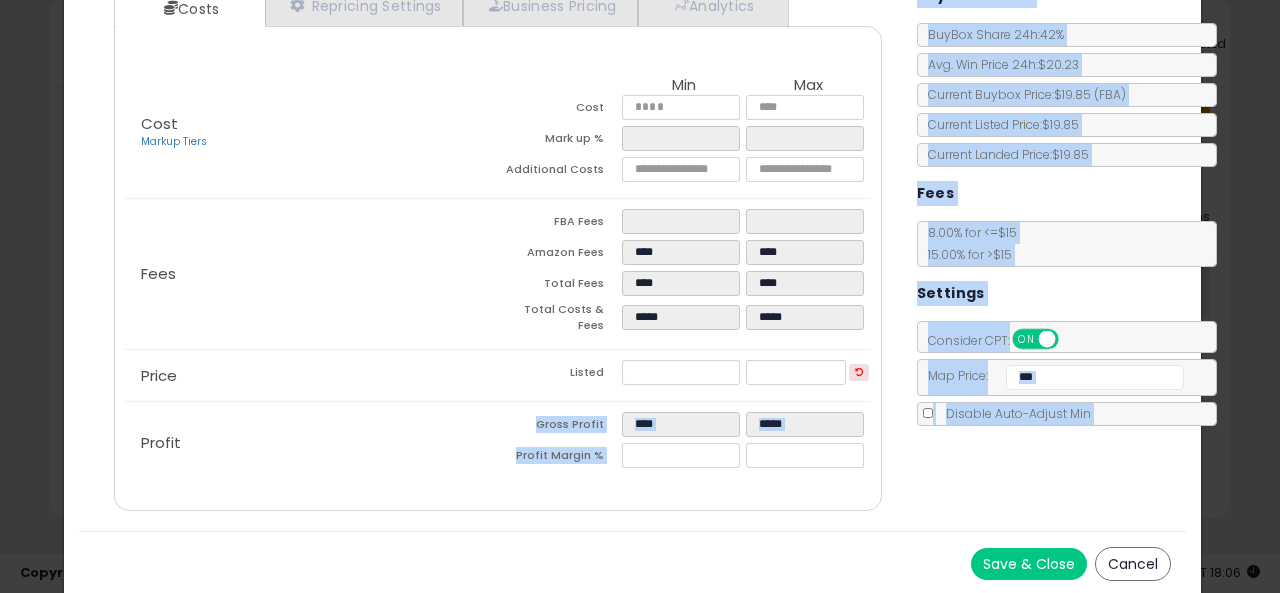 click on "× Close
Nescafe Classic Instant Greek Coffee, 7.08 Ounce (Pack of 1)
ASIN:  B0002AZWX8
|
SKU:  krinos9102-9.83-4-14-25
FBA
Repricing:
ON   OFF
Retrieving listing data..." at bounding box center (632, 210) 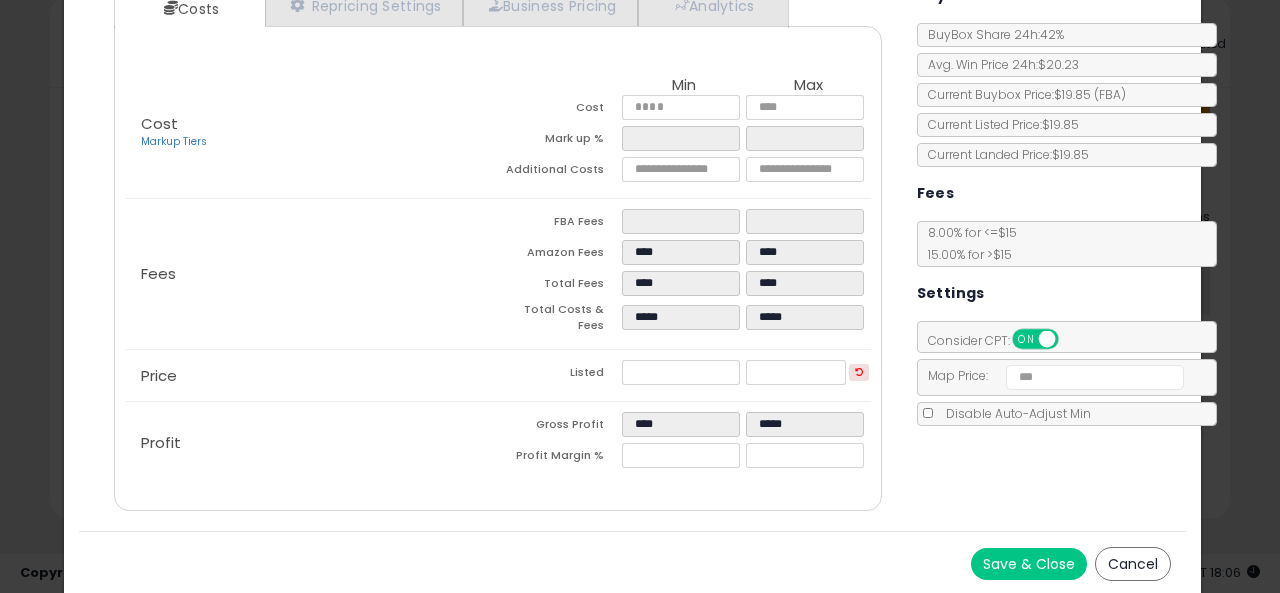 click on "Save & Close" at bounding box center [1029, 564] 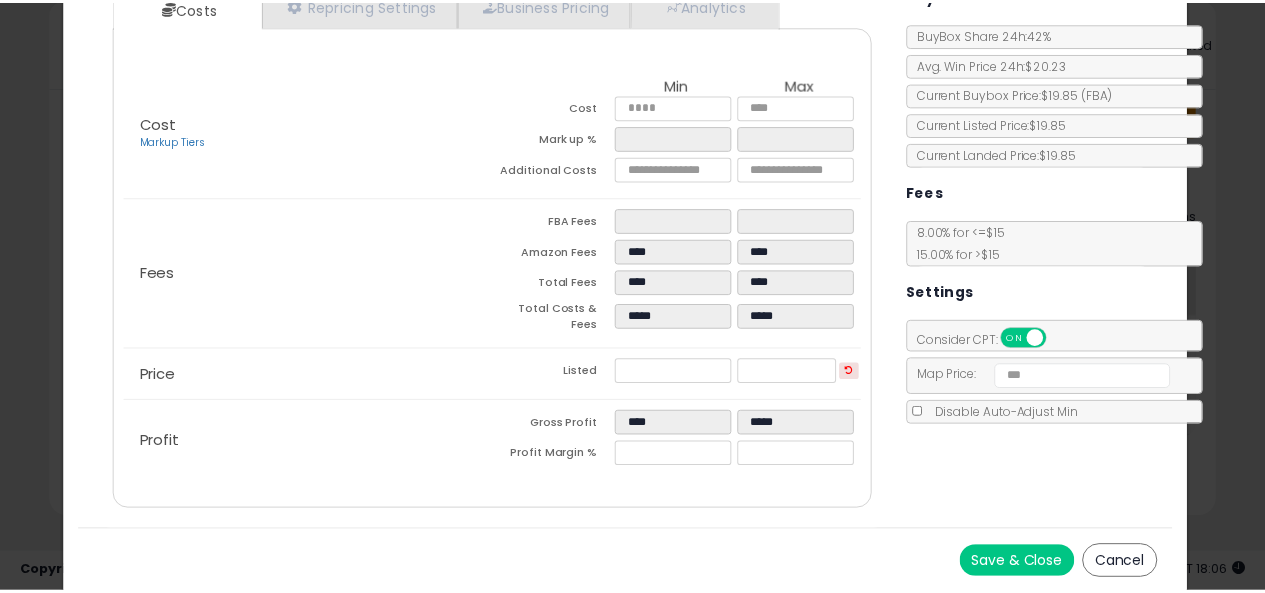 scroll, scrollTop: 0, scrollLeft: 0, axis: both 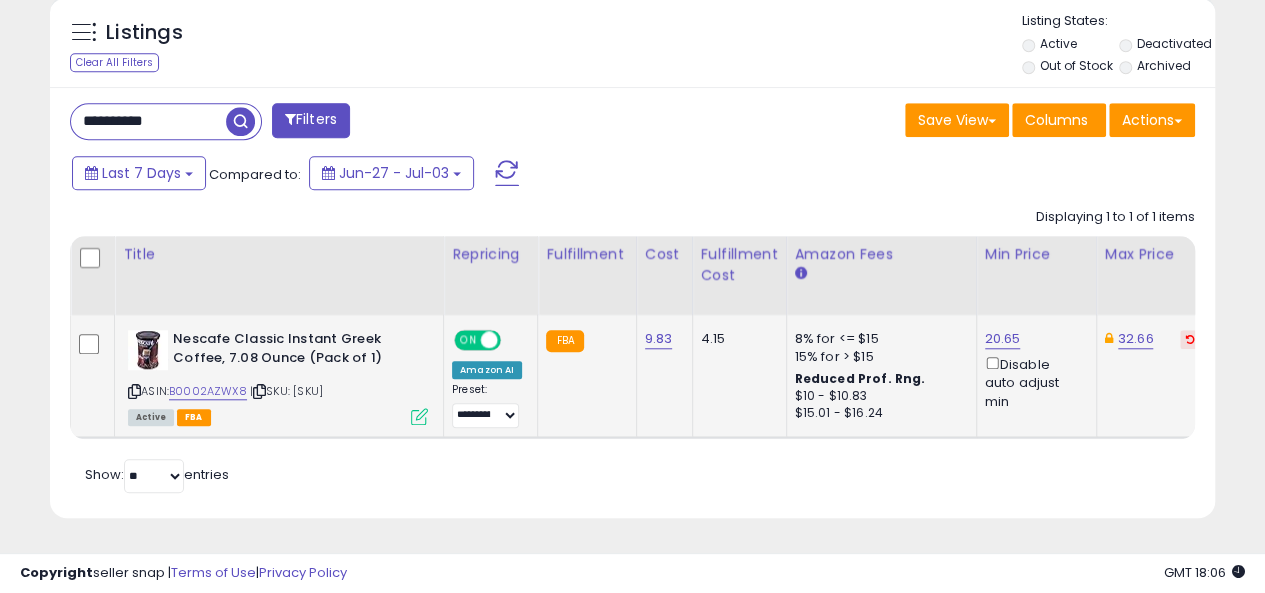 click at bounding box center [419, 416] 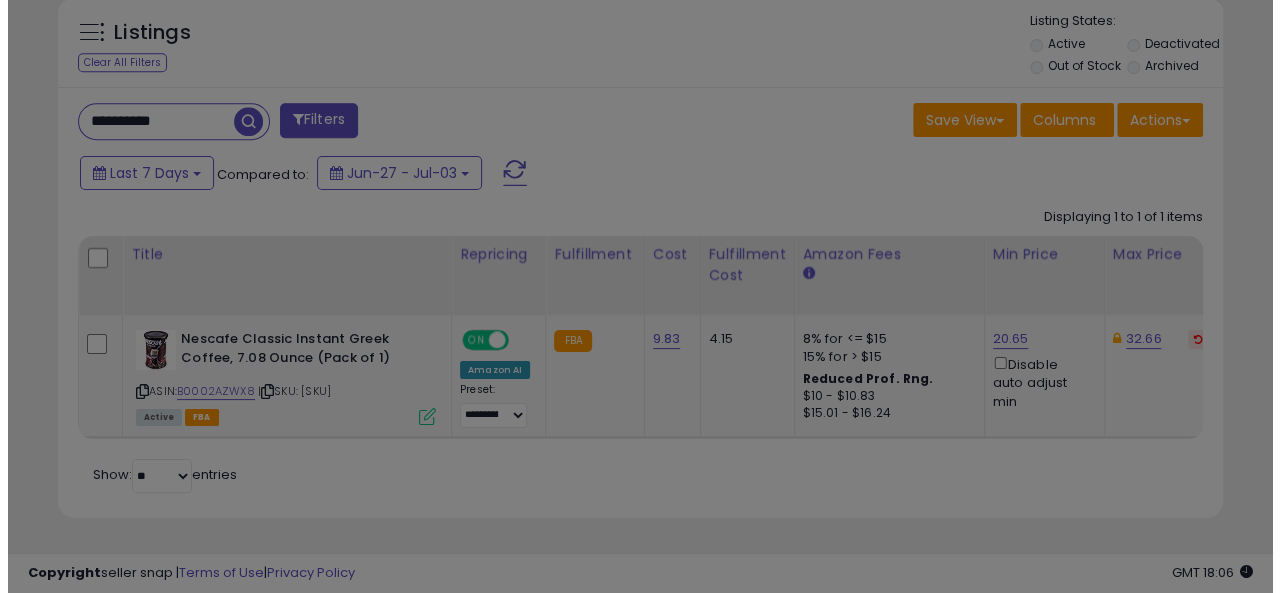 scroll, scrollTop: 999590, scrollLeft: 999317, axis: both 